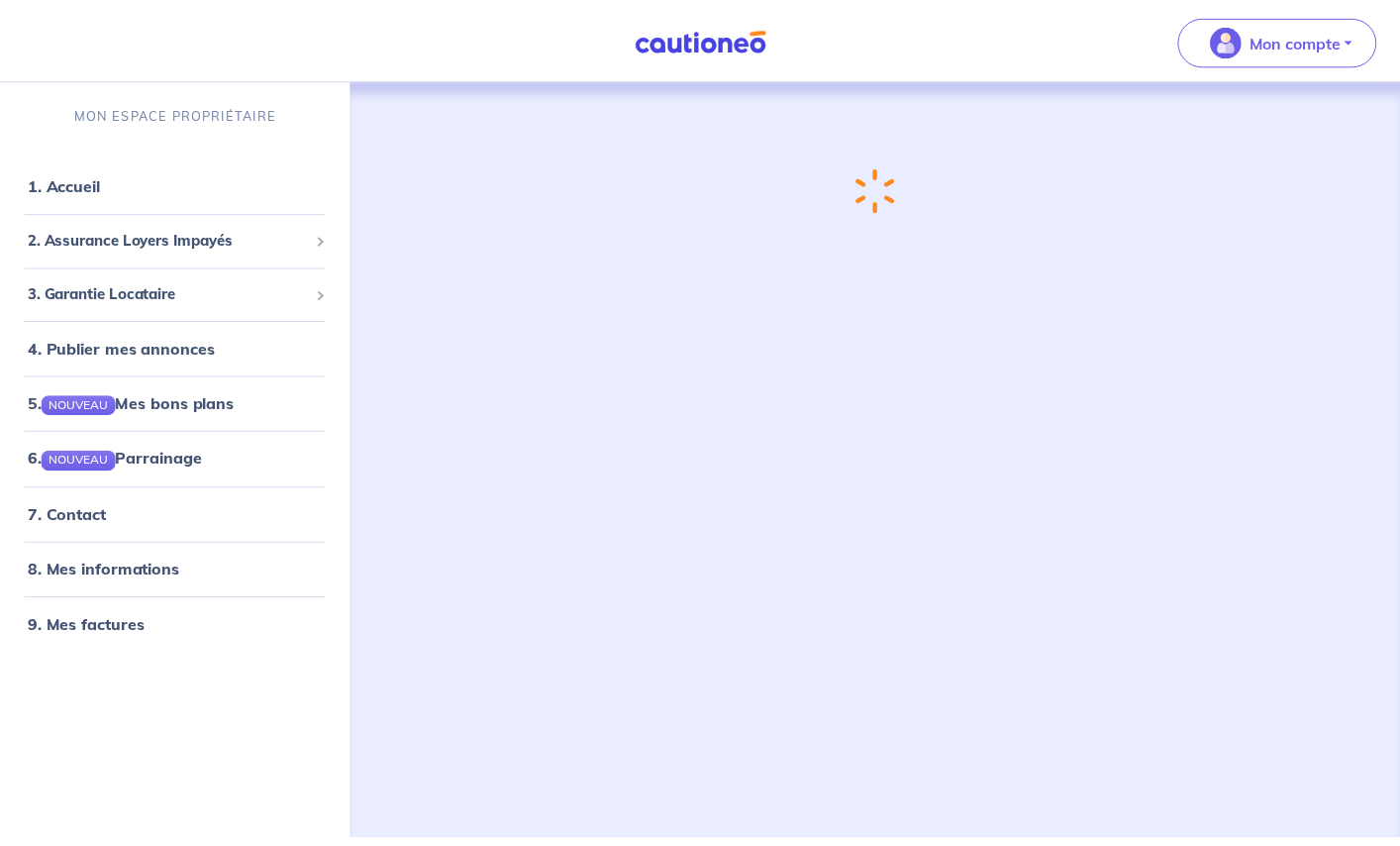 scroll, scrollTop: 0, scrollLeft: 0, axis: both 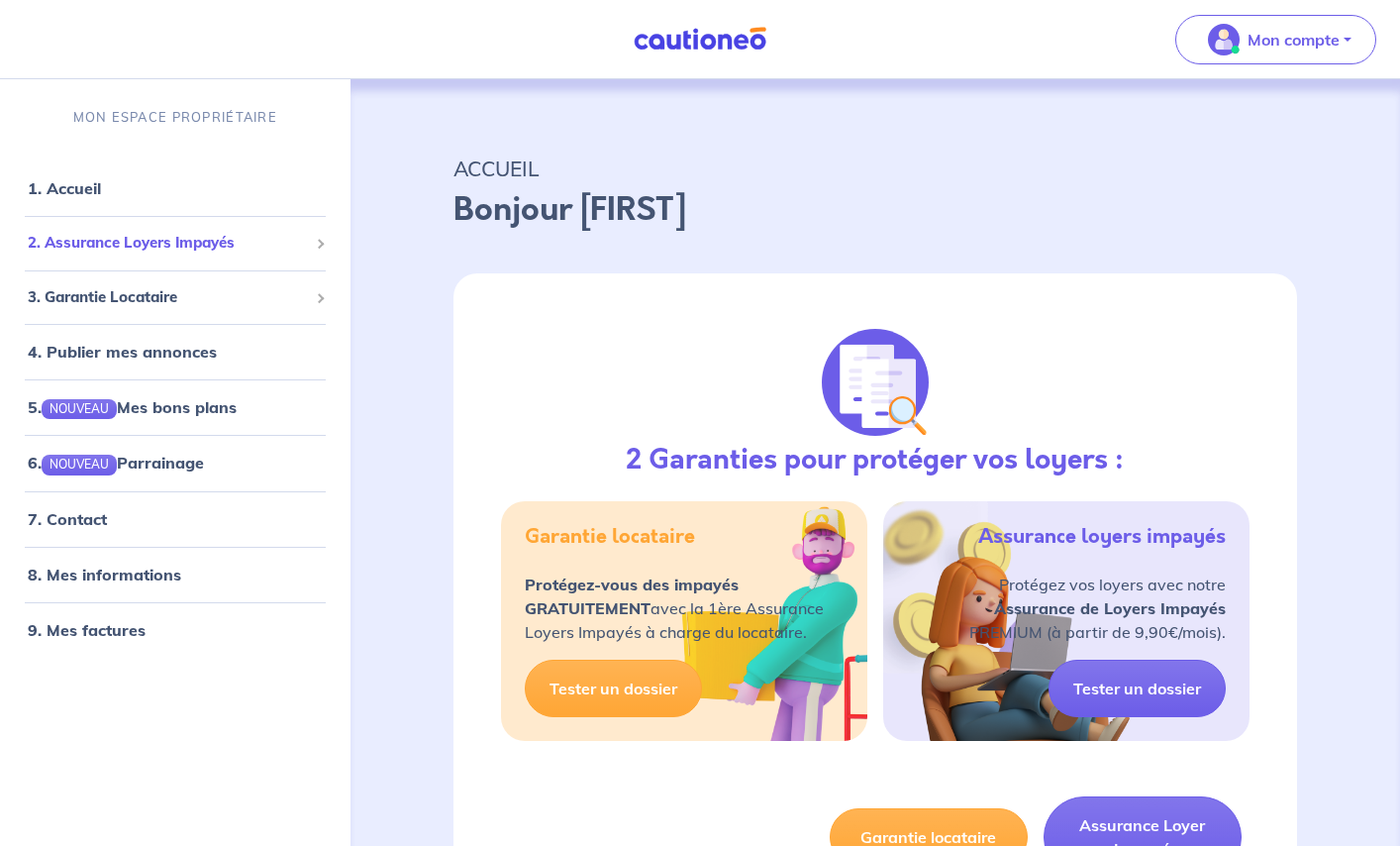 click on "2. Assurance Loyers Impayés" at bounding box center (167, 244) 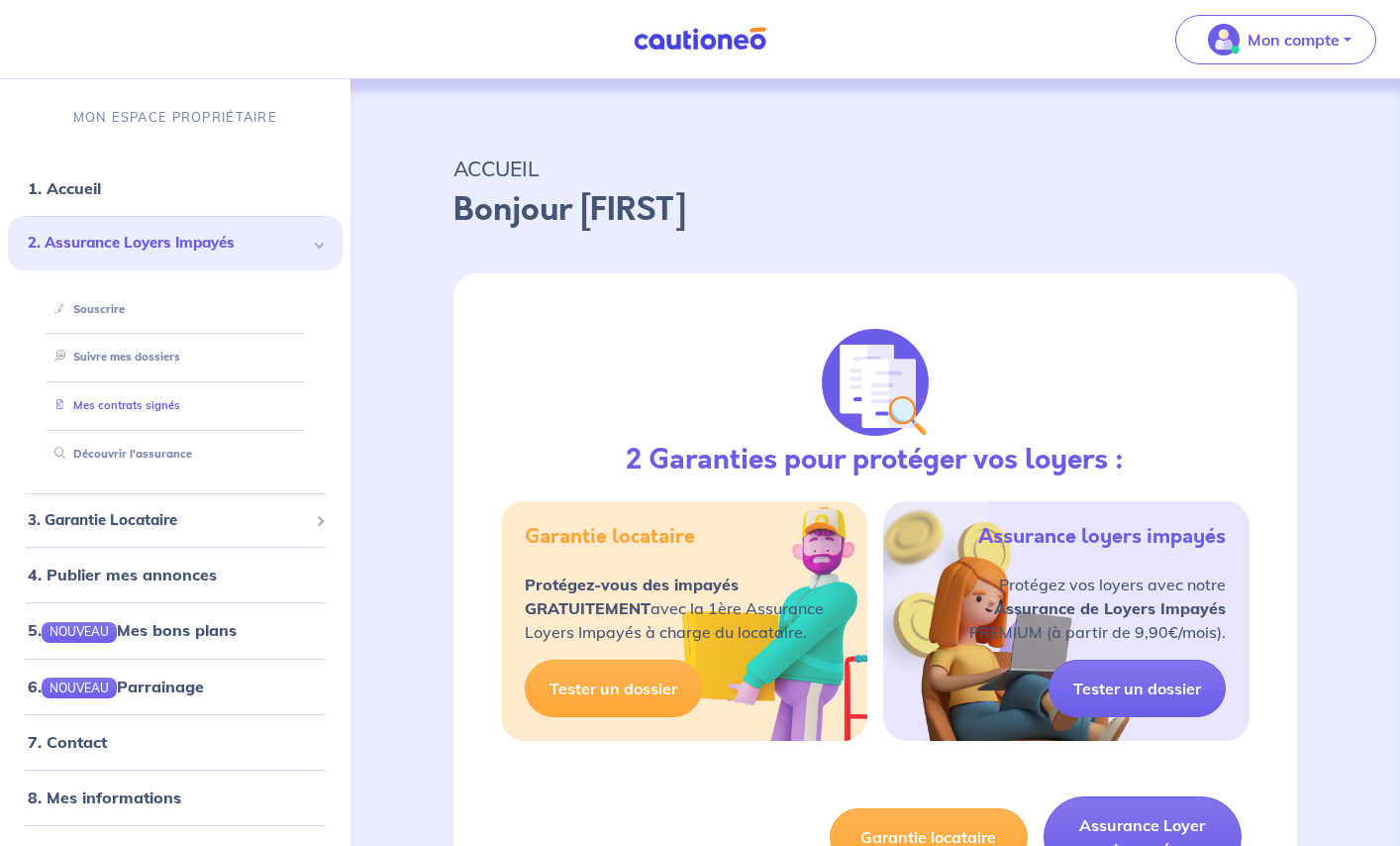 click on "Mes contrats signés" at bounding box center [113, 406] 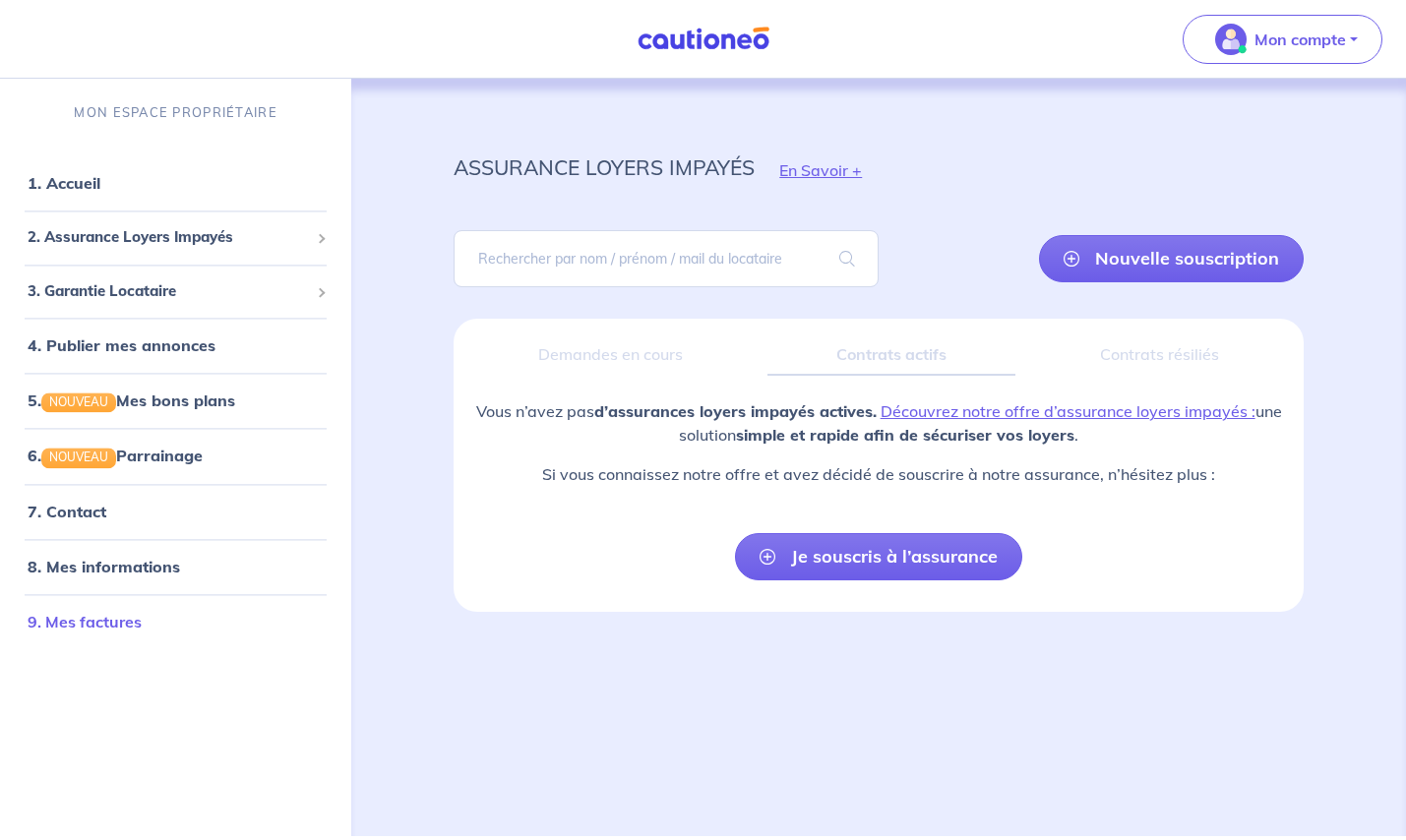 click on "9. Mes factures" at bounding box center [85, 622] 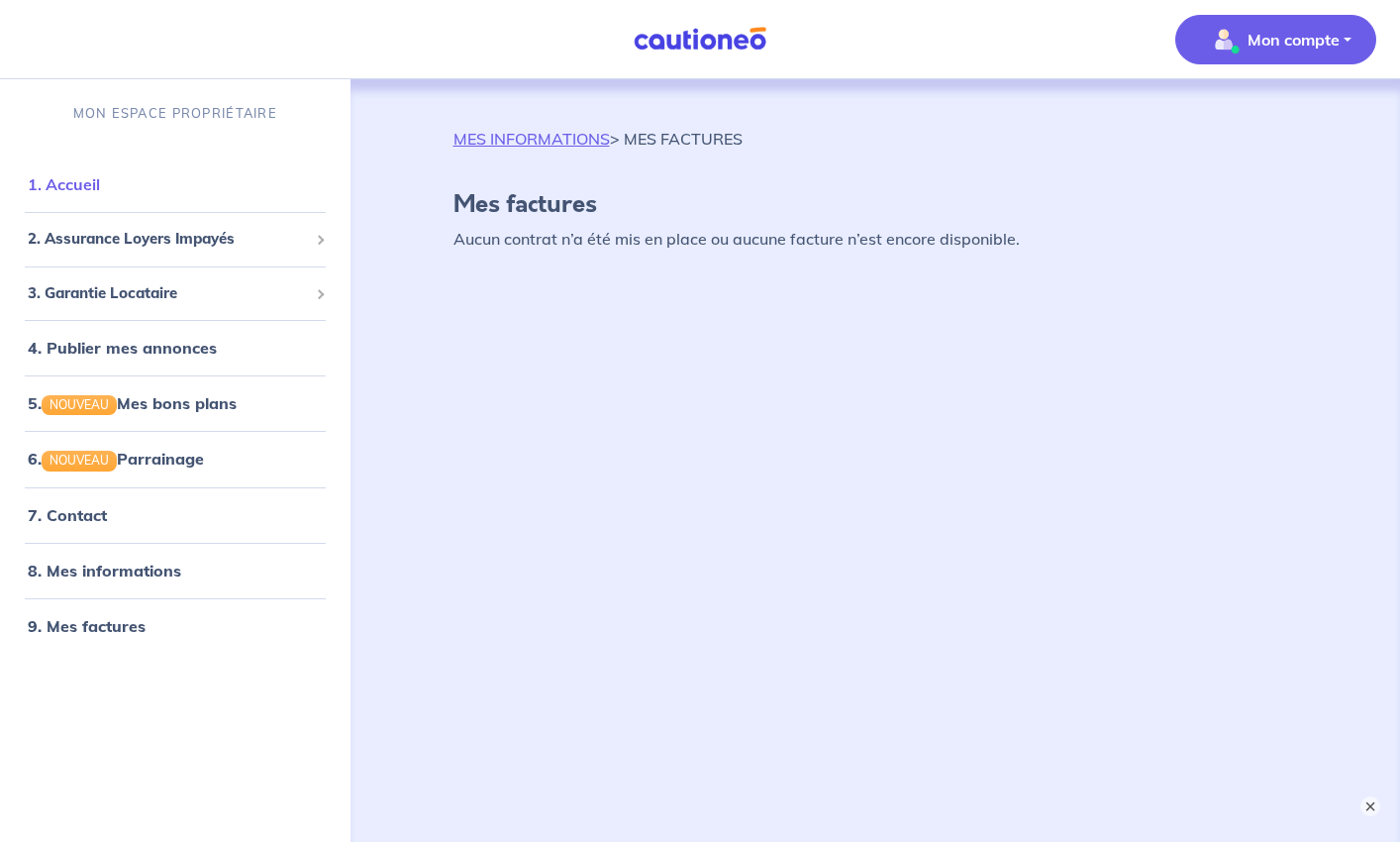 click on "1. Accueil" at bounding box center [63, 185] 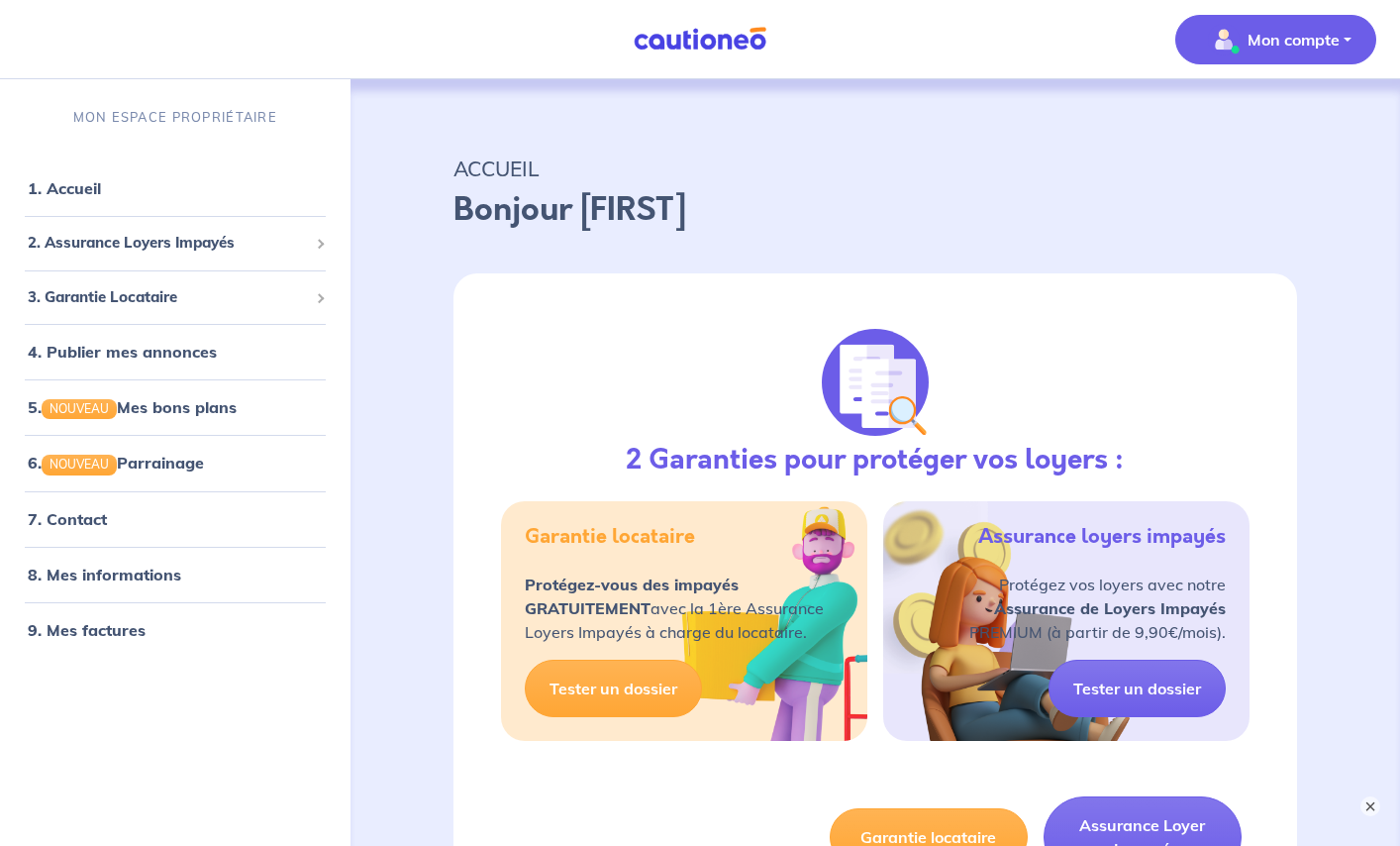 click on "Mon compte" at bounding box center (1293, 40) 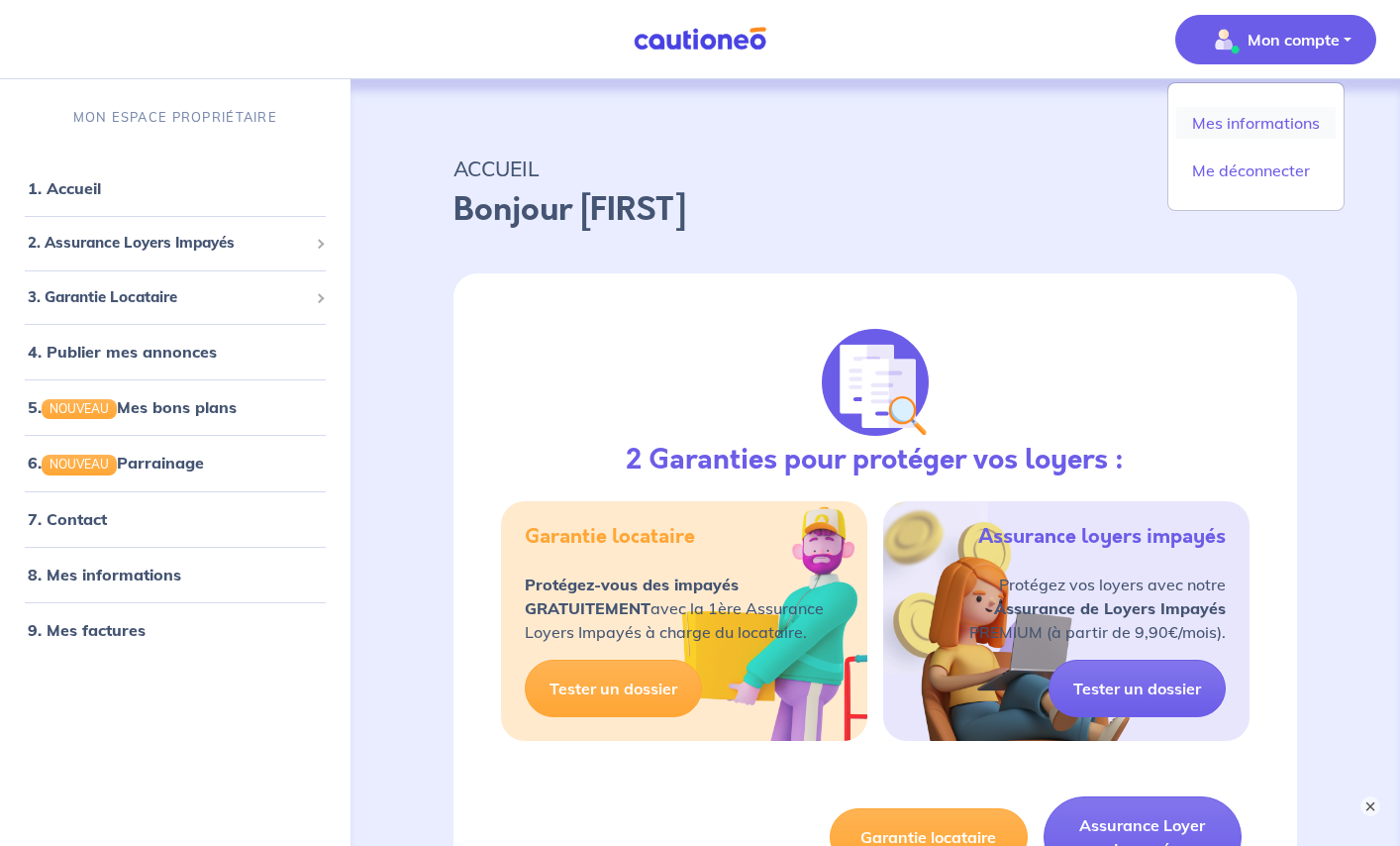 click on "Mes informations" at bounding box center (1255, 123) 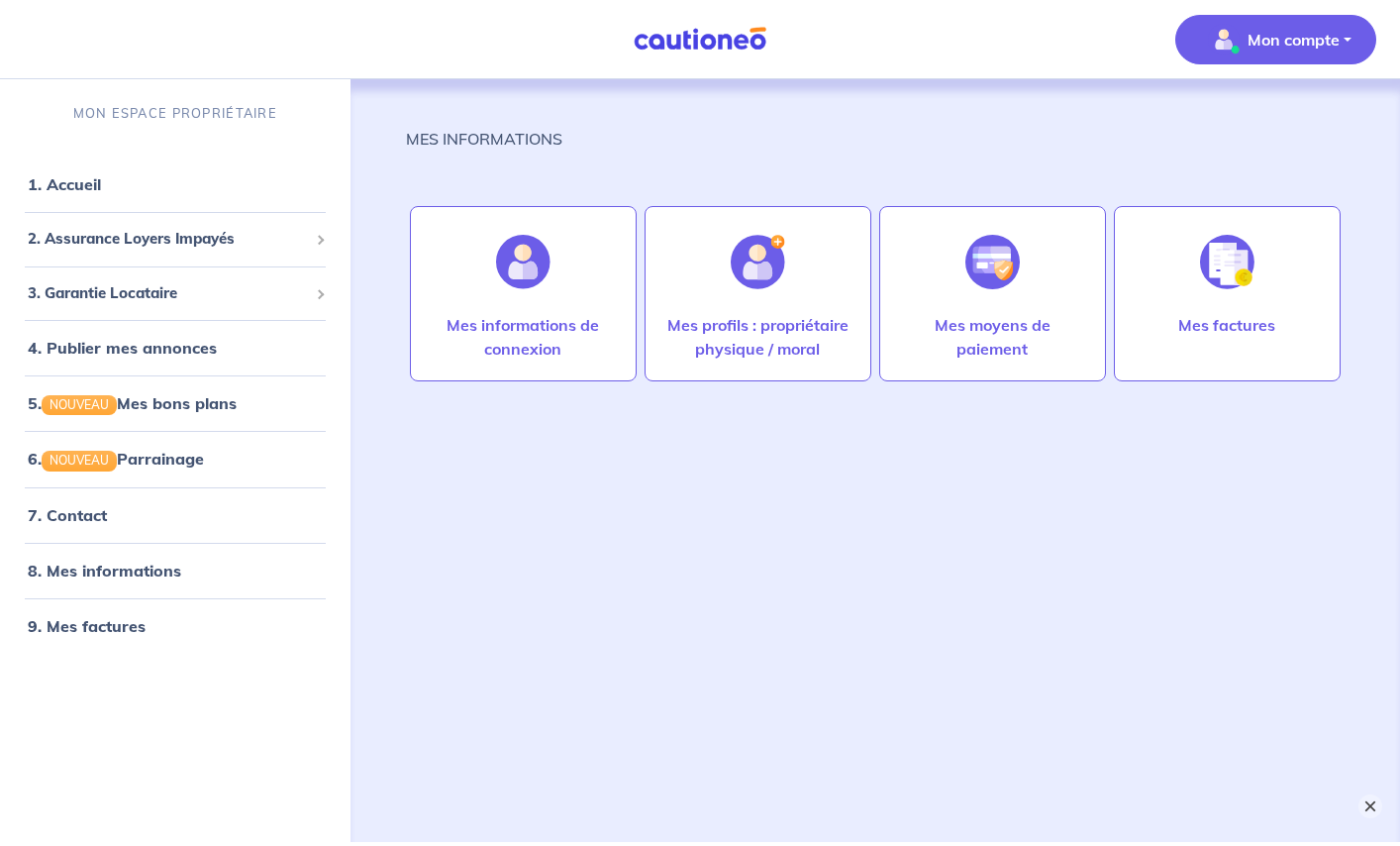click on "×" at bounding box center (1370, 806) 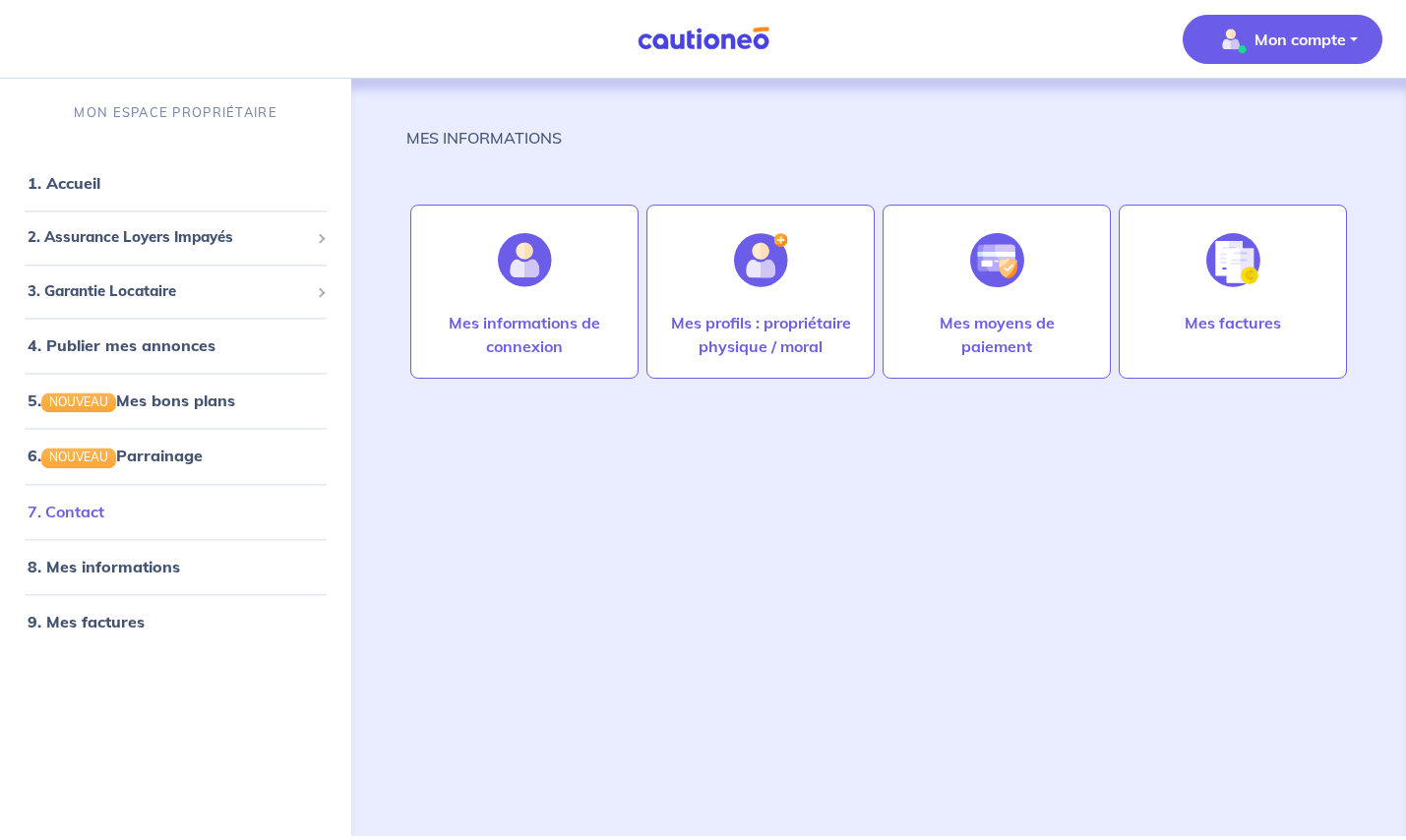 click on "7. Contact" at bounding box center [66, 511] 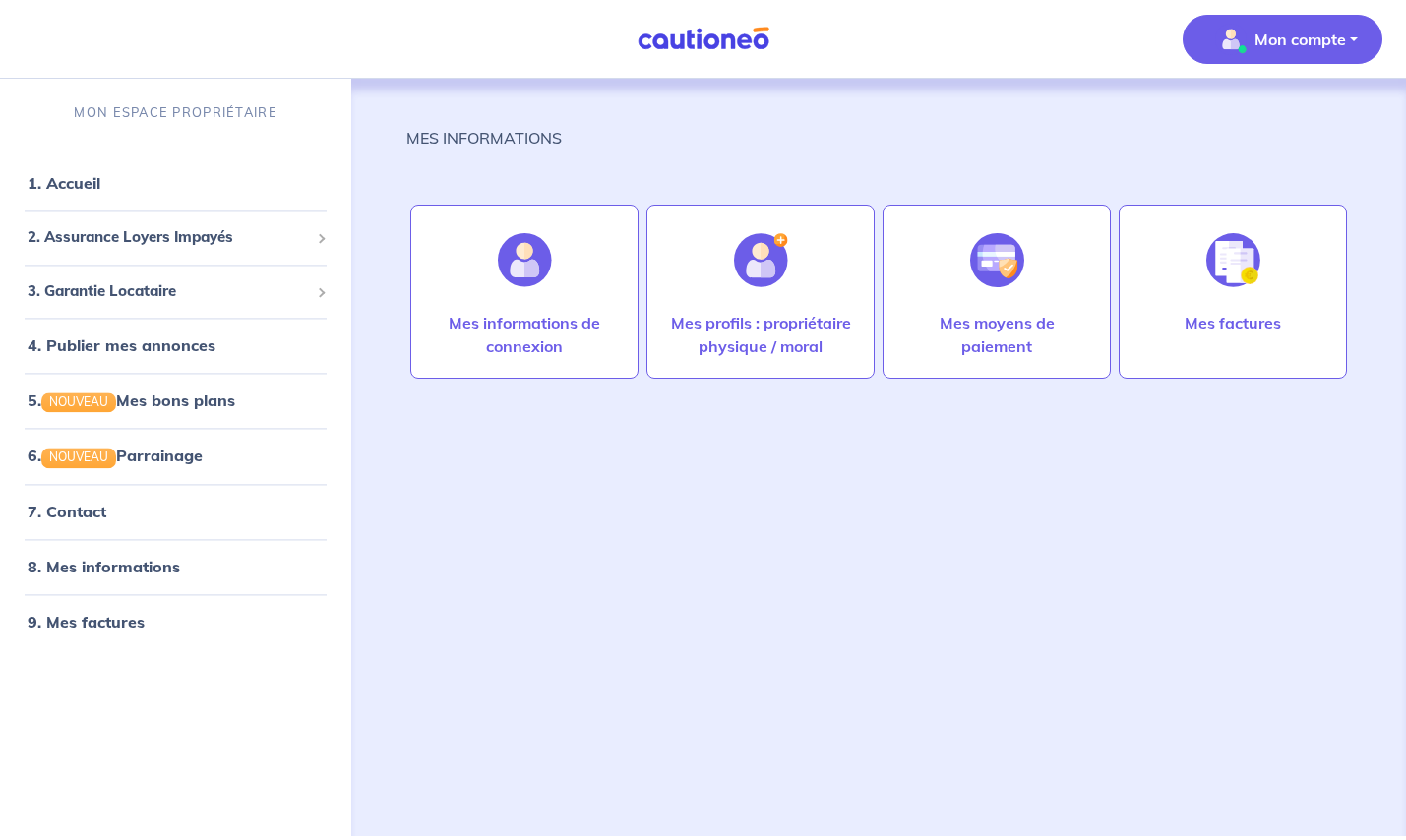 click on "Mon compte" at bounding box center [1300, 39] 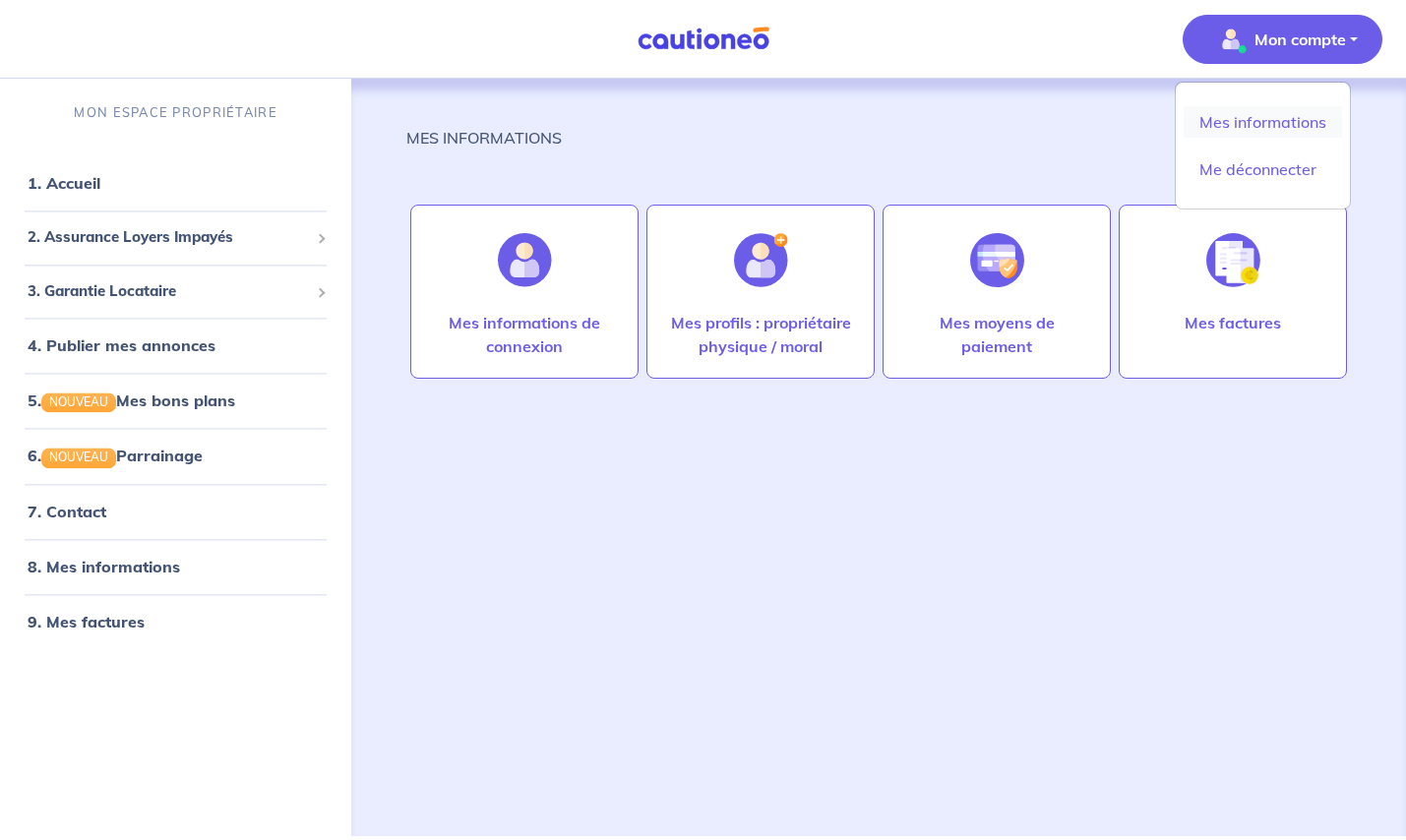 click on "Mes informations" at bounding box center [1262, 122] 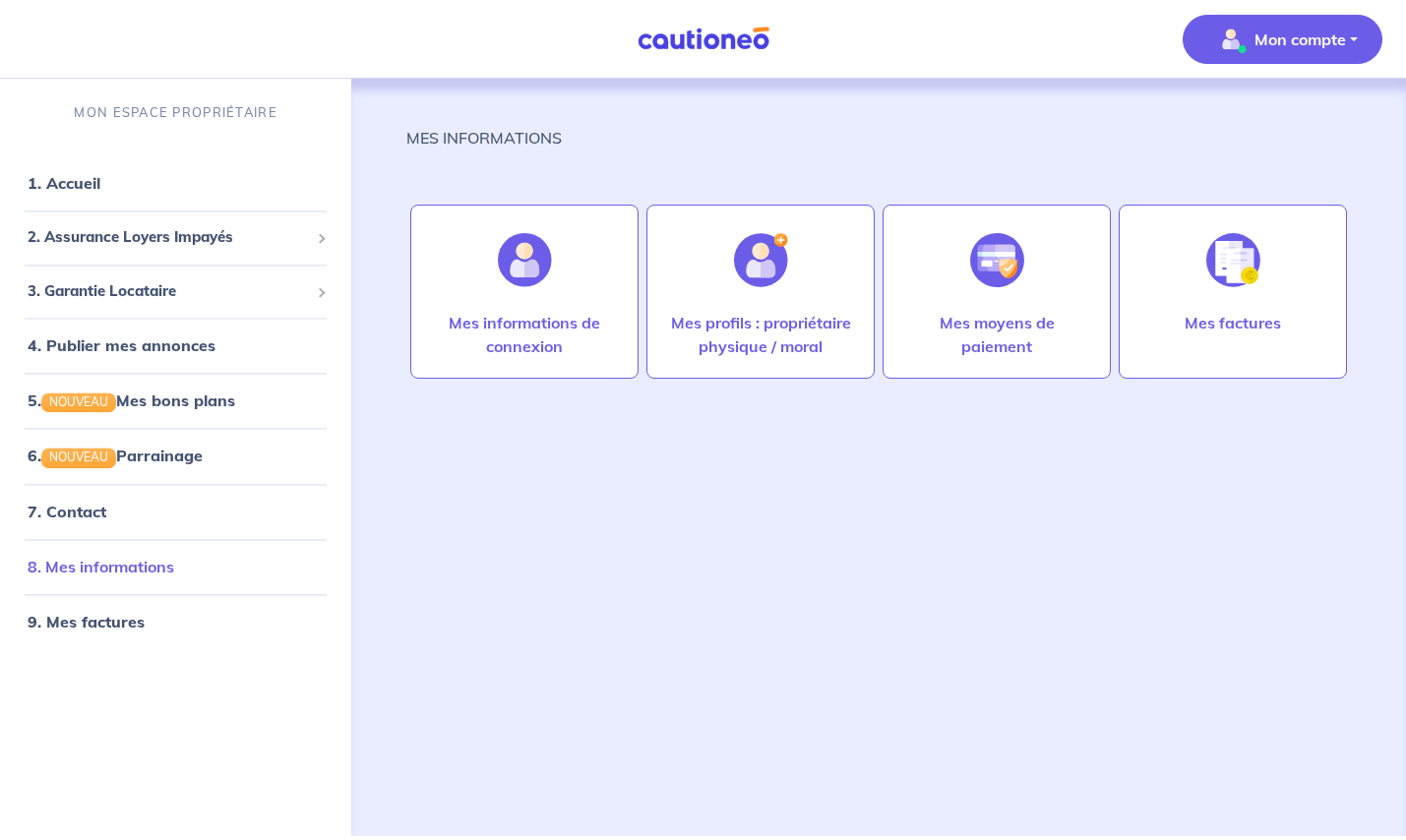 click on "8. Mes informations" at bounding box center (100, 567) 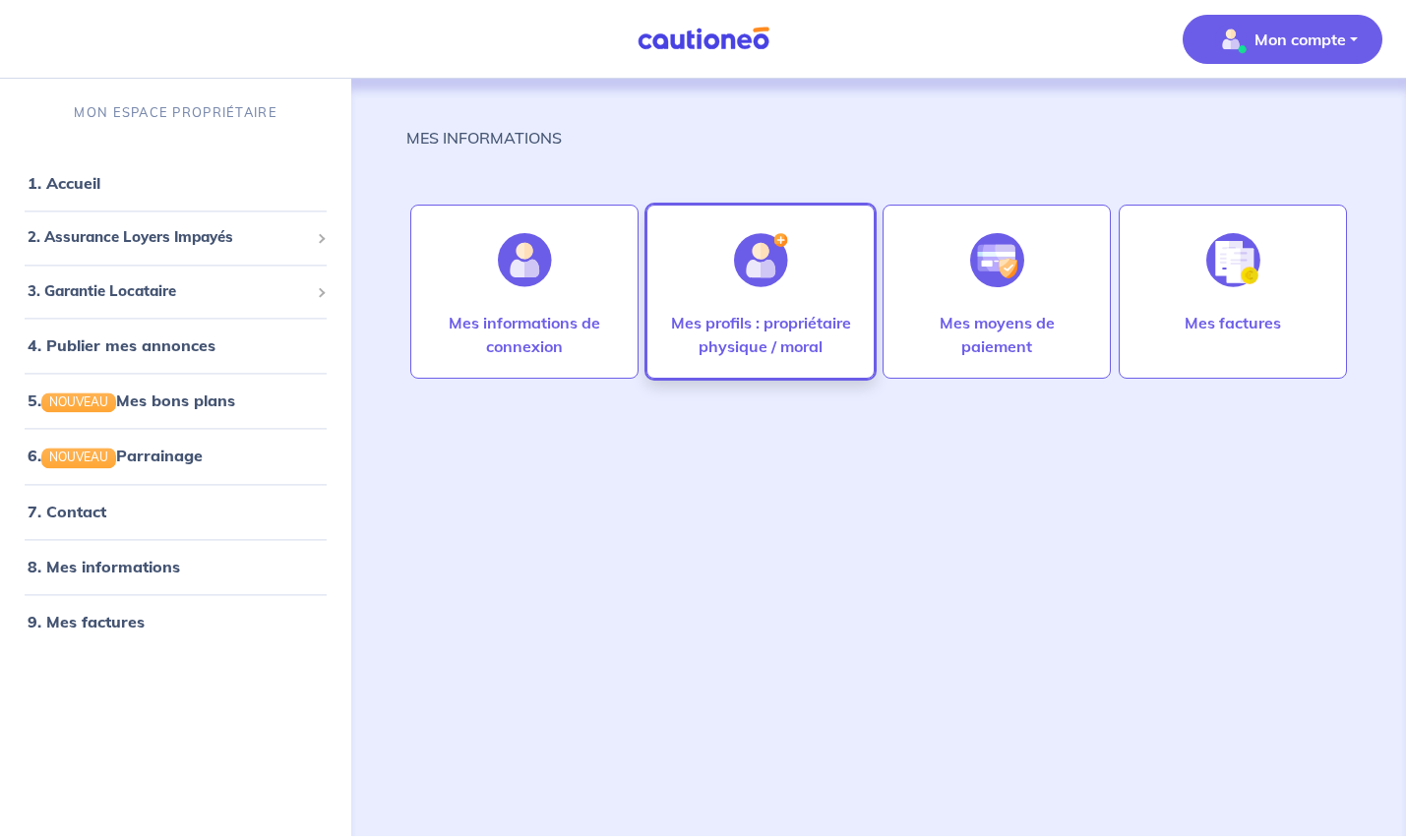 click at bounding box center [761, 260] 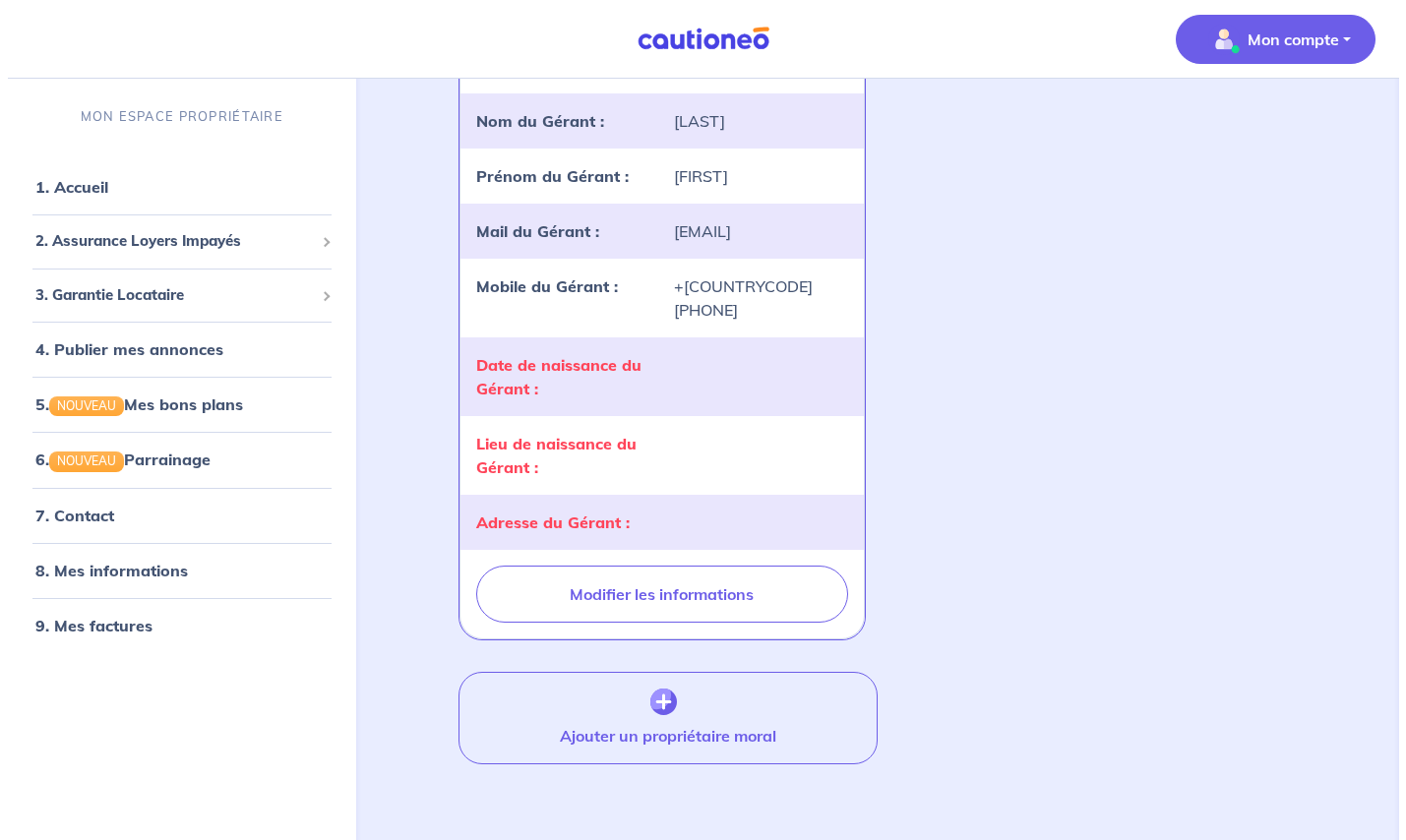 scroll, scrollTop: 529, scrollLeft: 0, axis: vertical 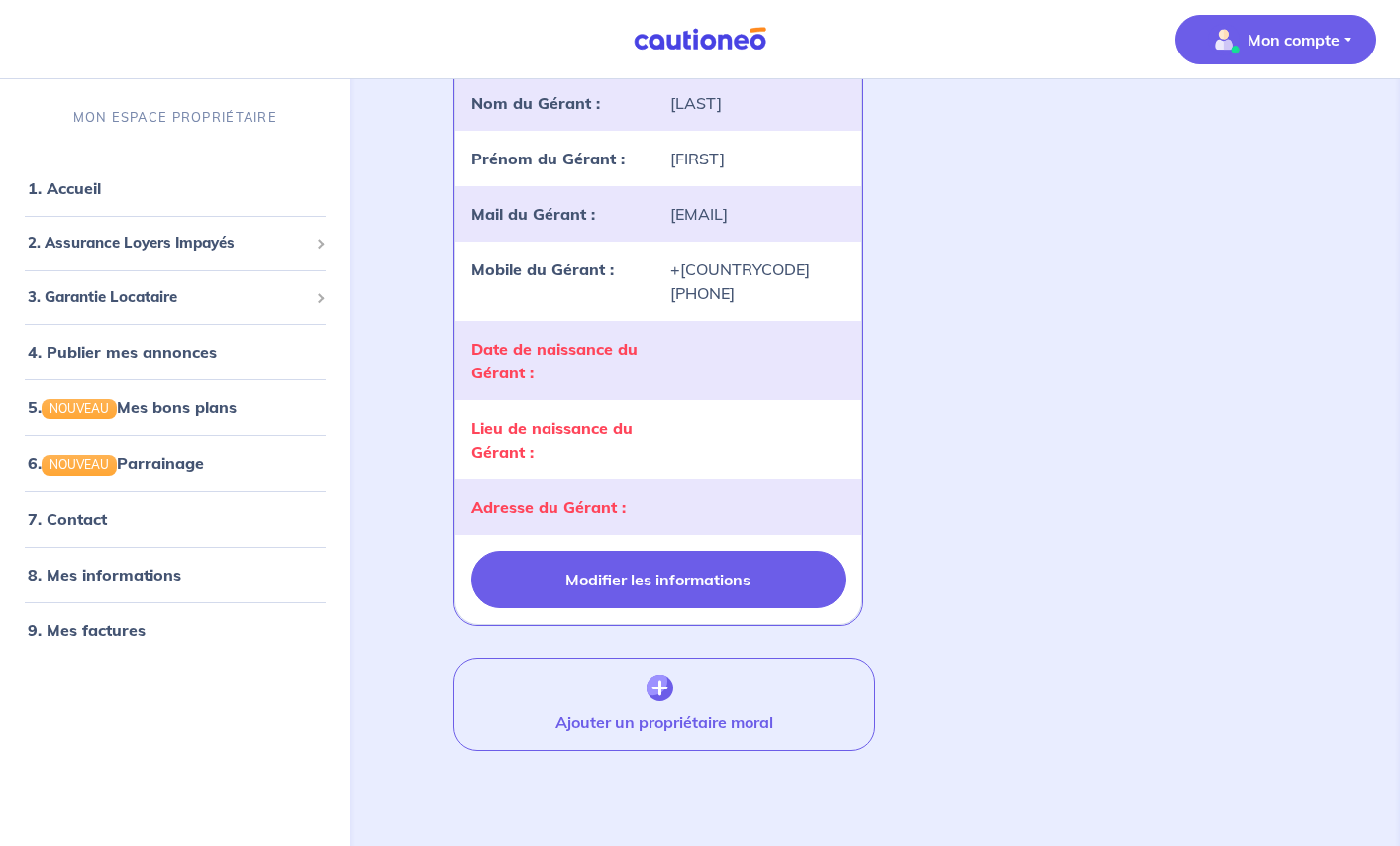 click on "Modifier les informations" at bounding box center (658, 580) 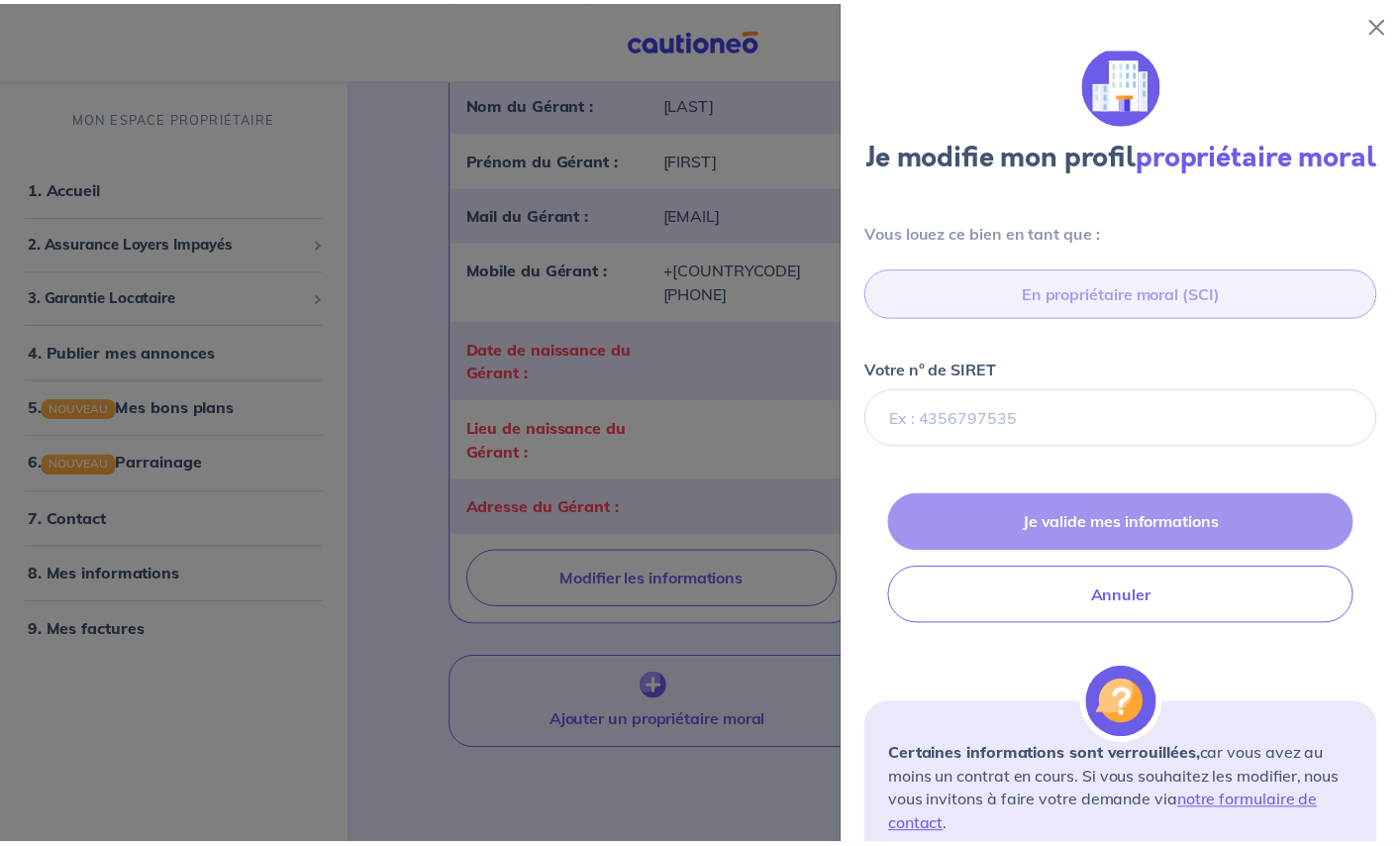 scroll, scrollTop: 0, scrollLeft: 0, axis: both 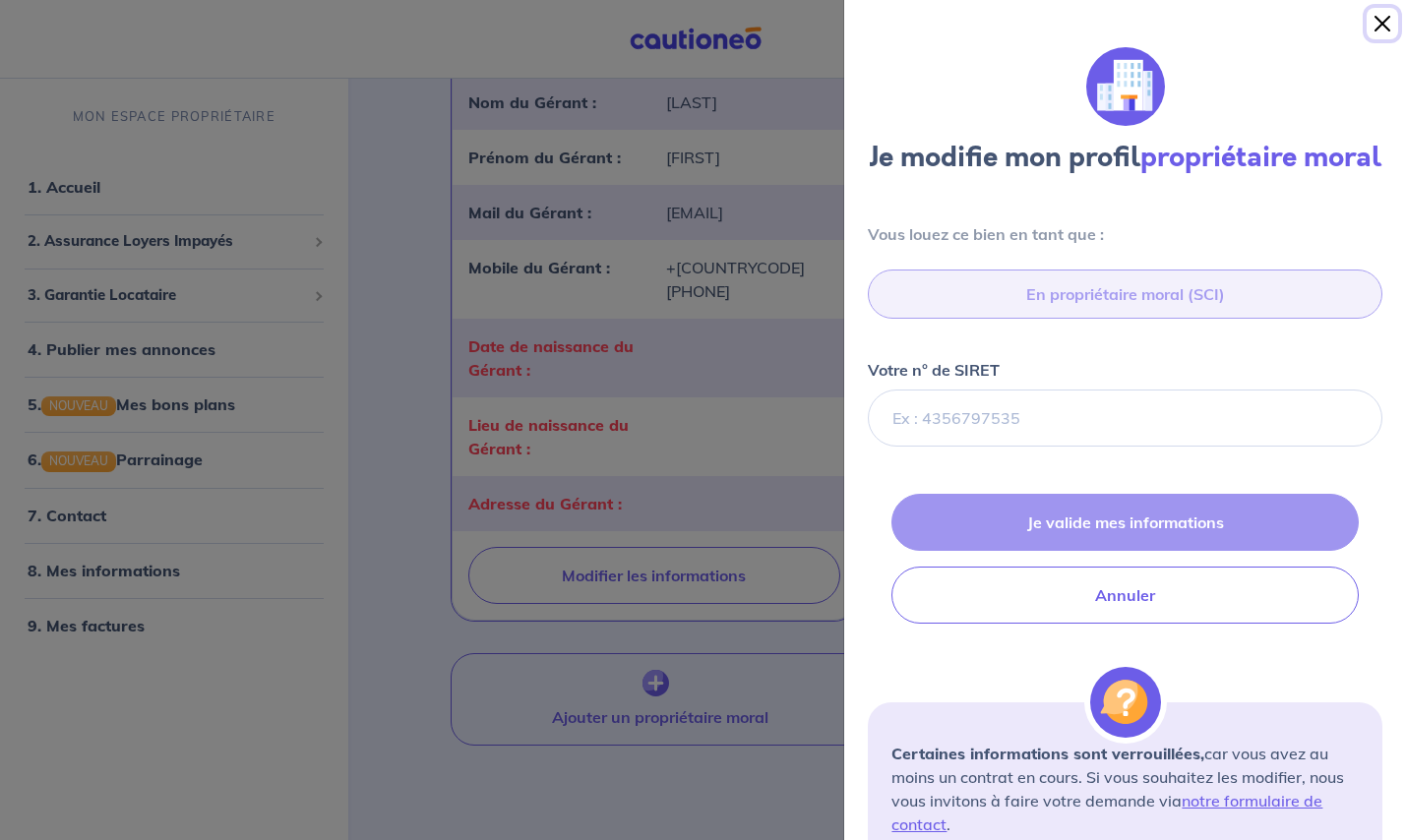 click at bounding box center [1382, 24] 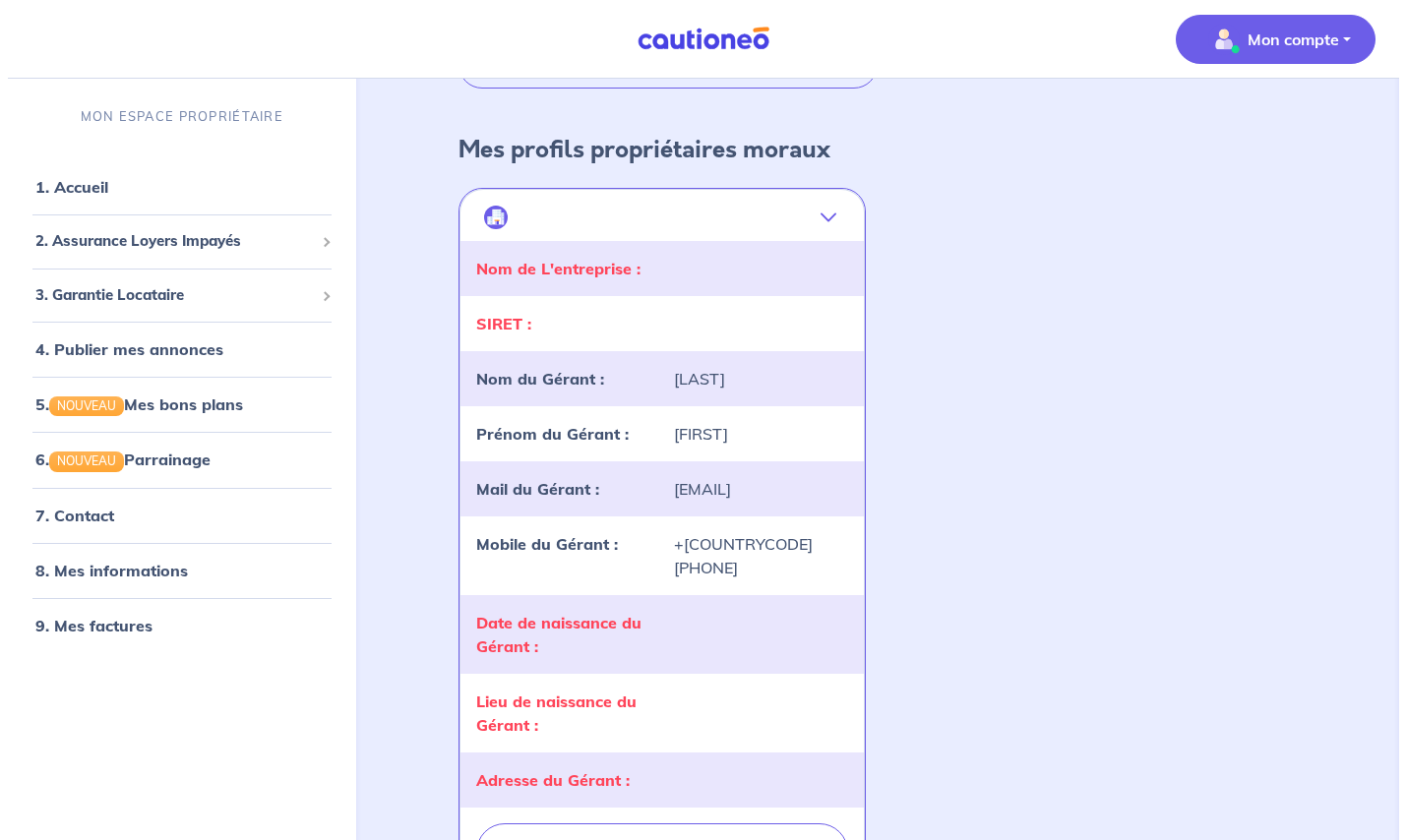 scroll, scrollTop: 0, scrollLeft: 0, axis: both 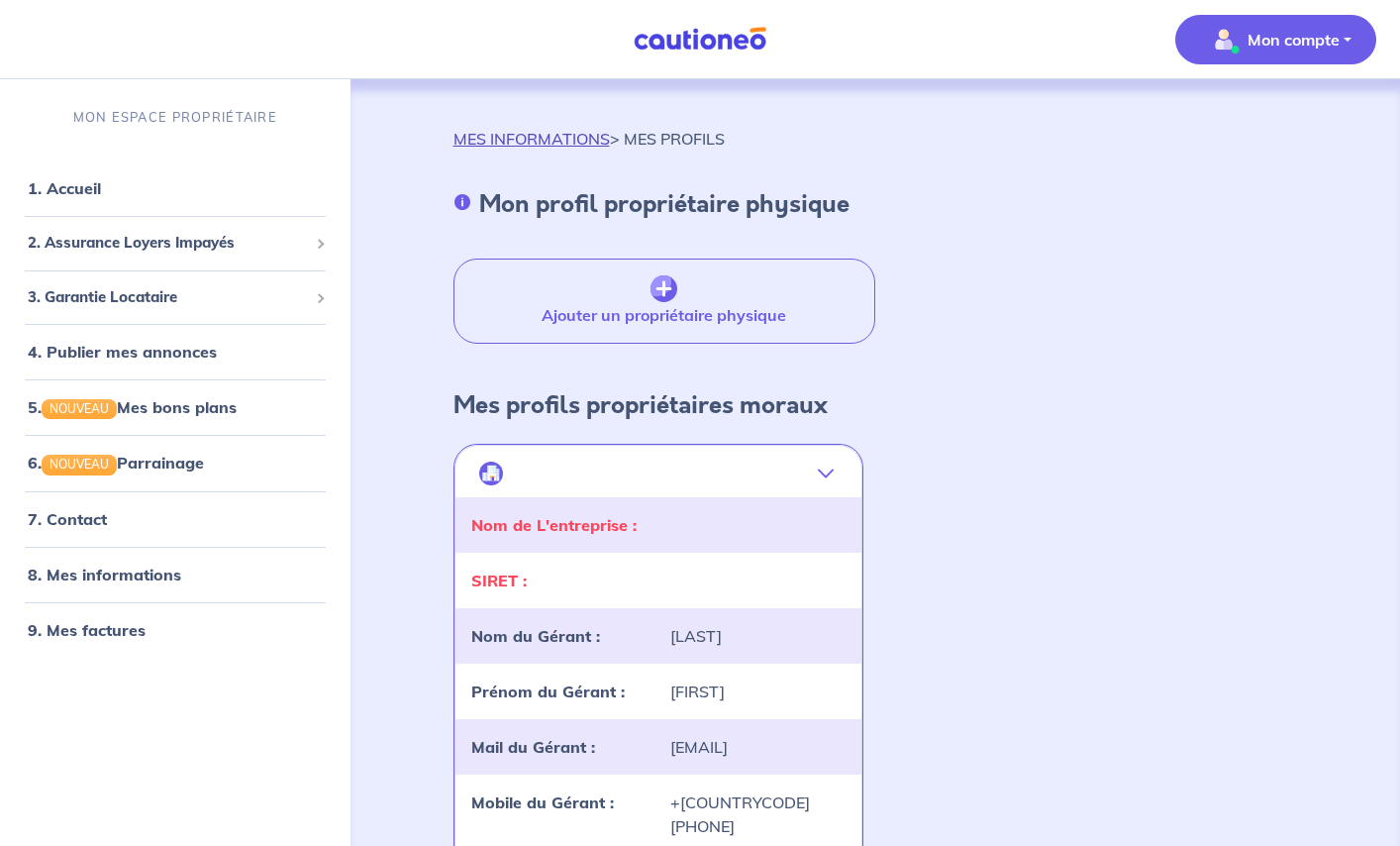 click on "MES INFORMATIONS" at bounding box center (532, 139) 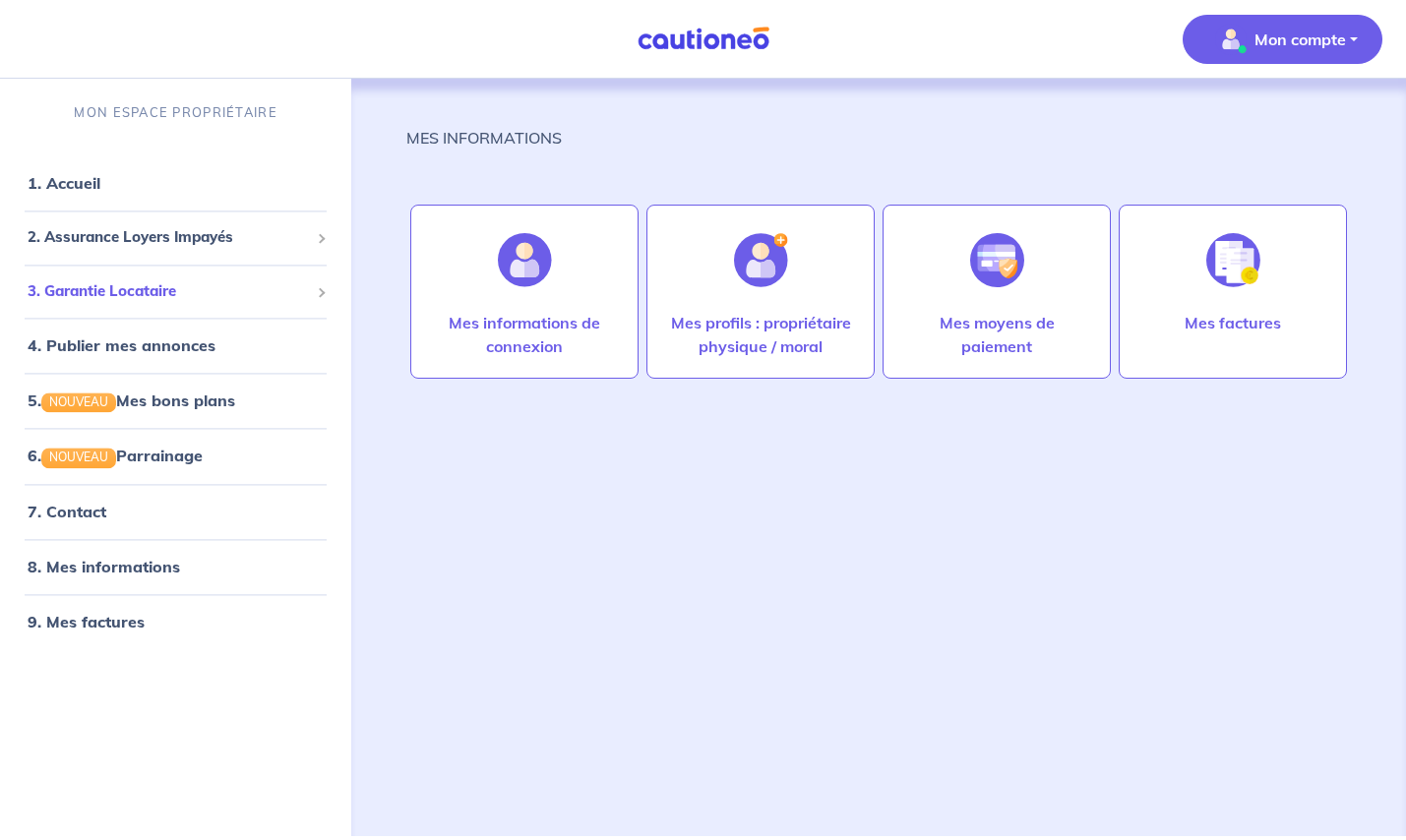 click on "3. Garantie Locataire" at bounding box center (168, 291) 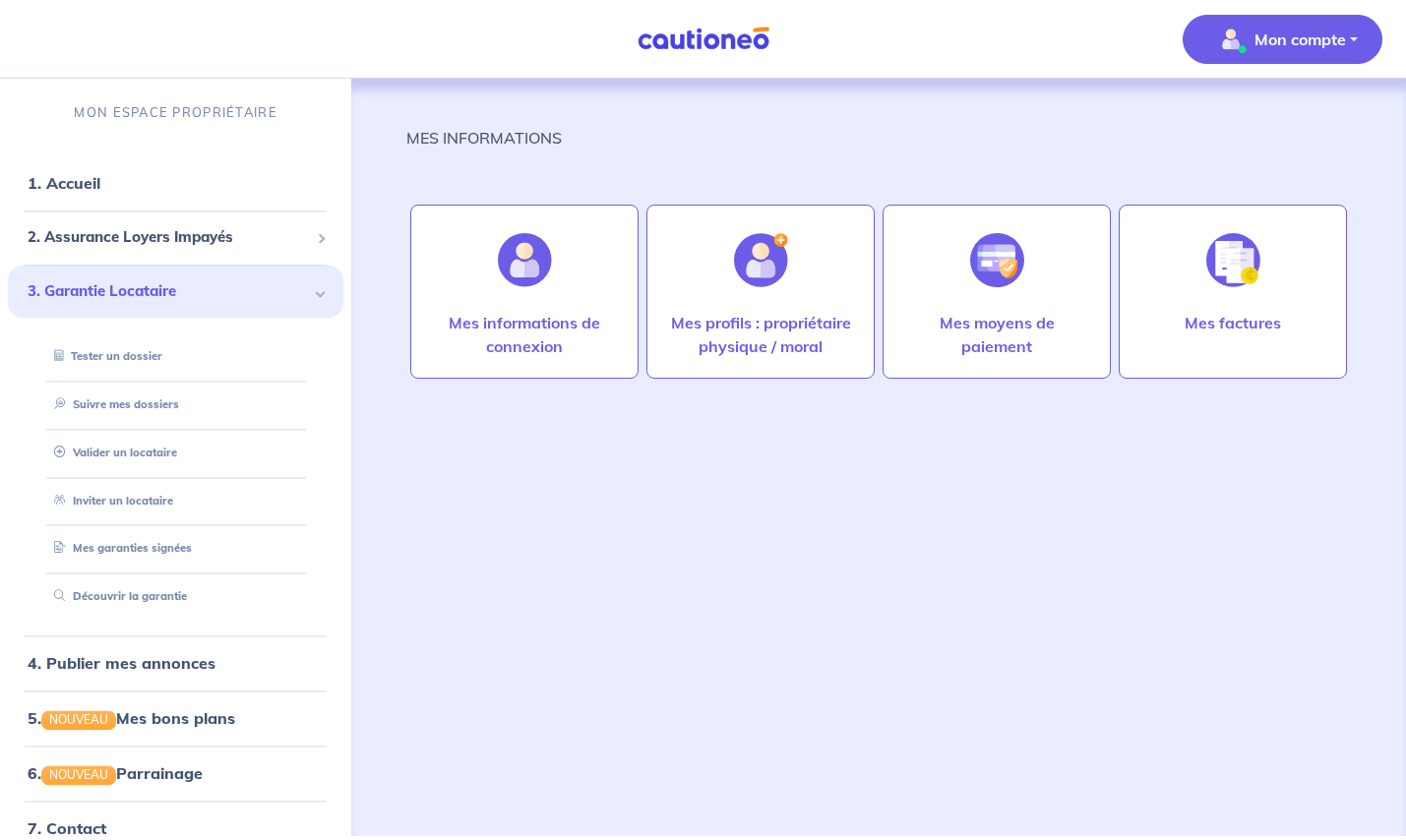 click on "3. Garantie Locataire" at bounding box center [168, 291] 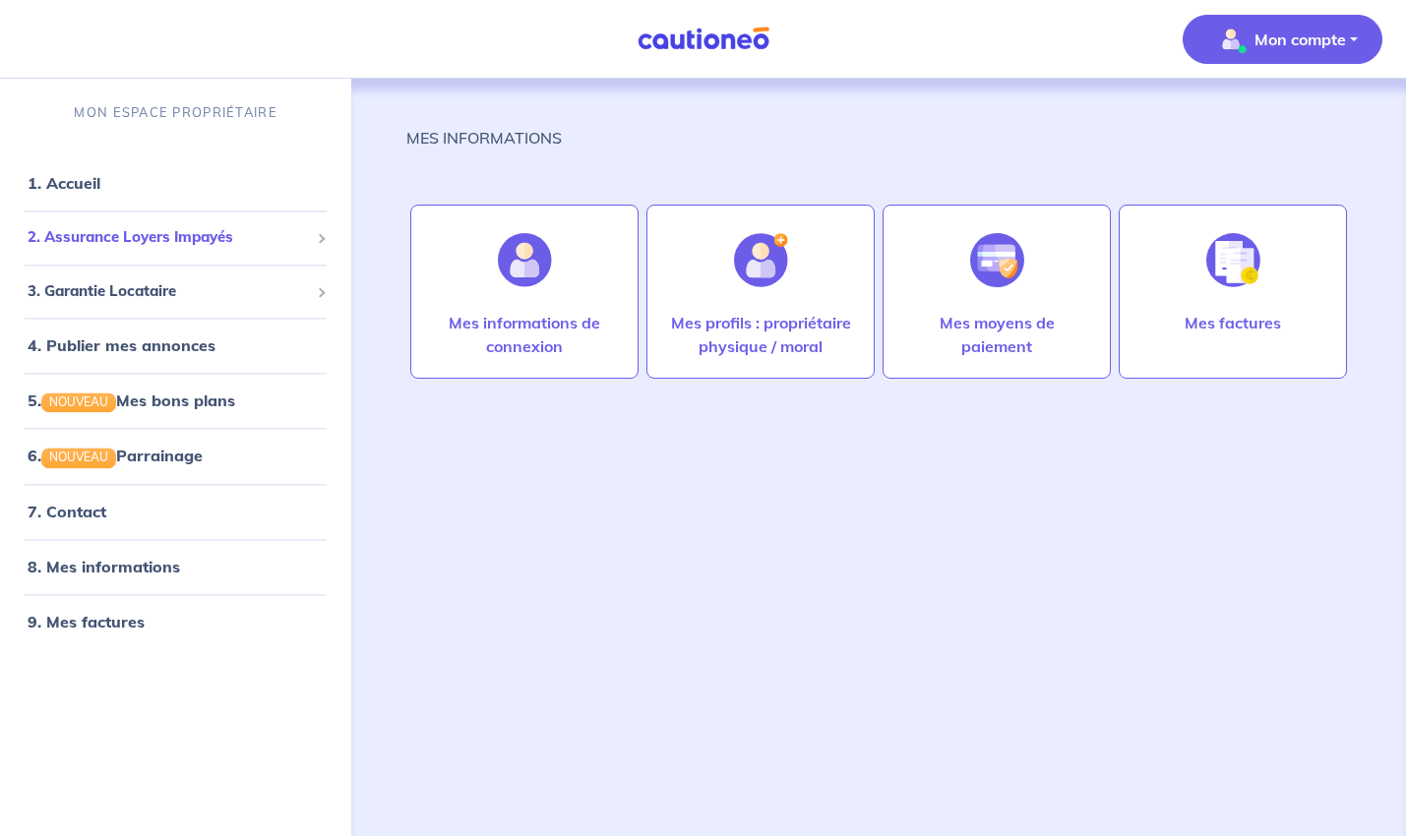 click on "2. Assurance Loyers Impayés" at bounding box center [168, 238] 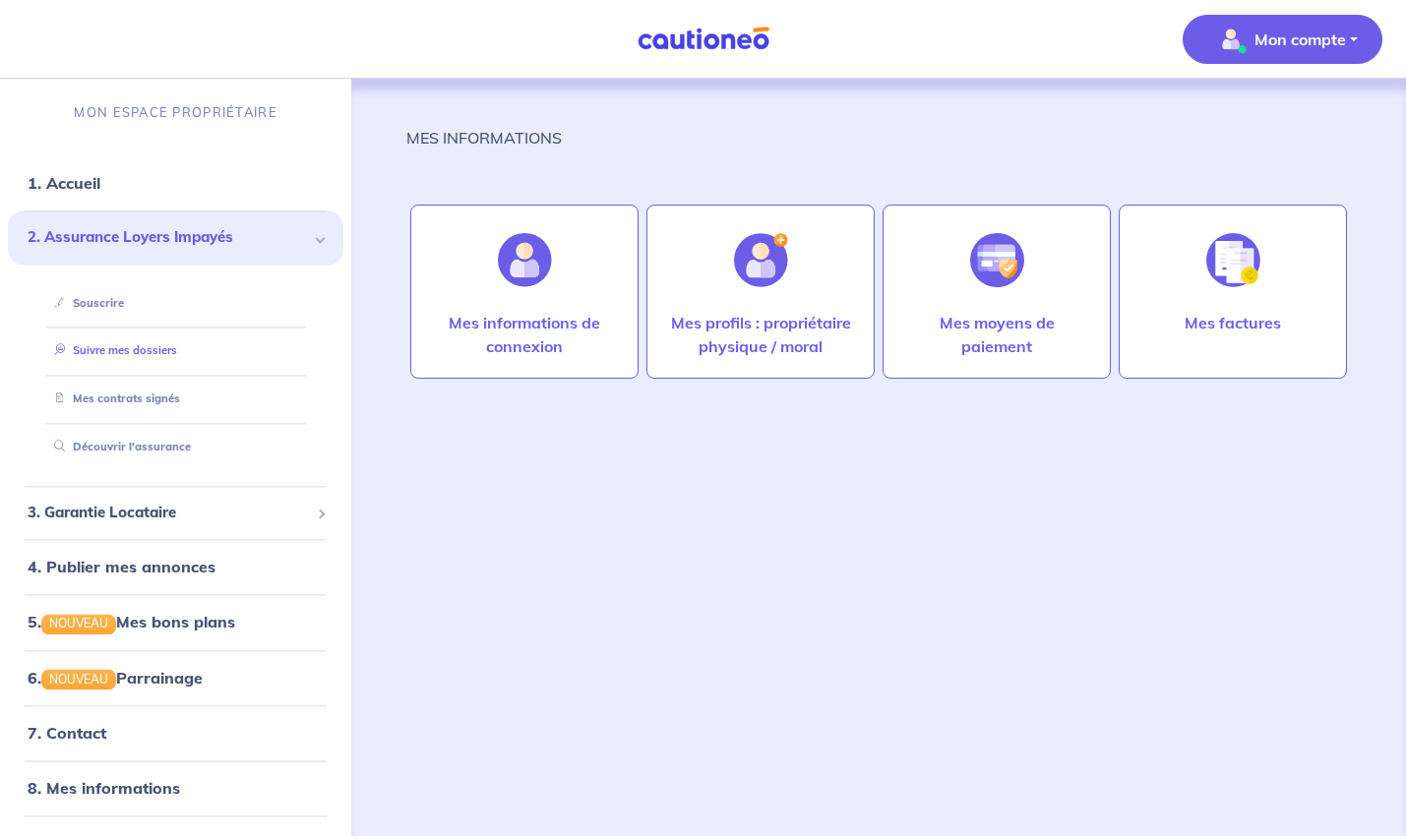 click on "Suivre mes dossiers" at bounding box center [111, 351] 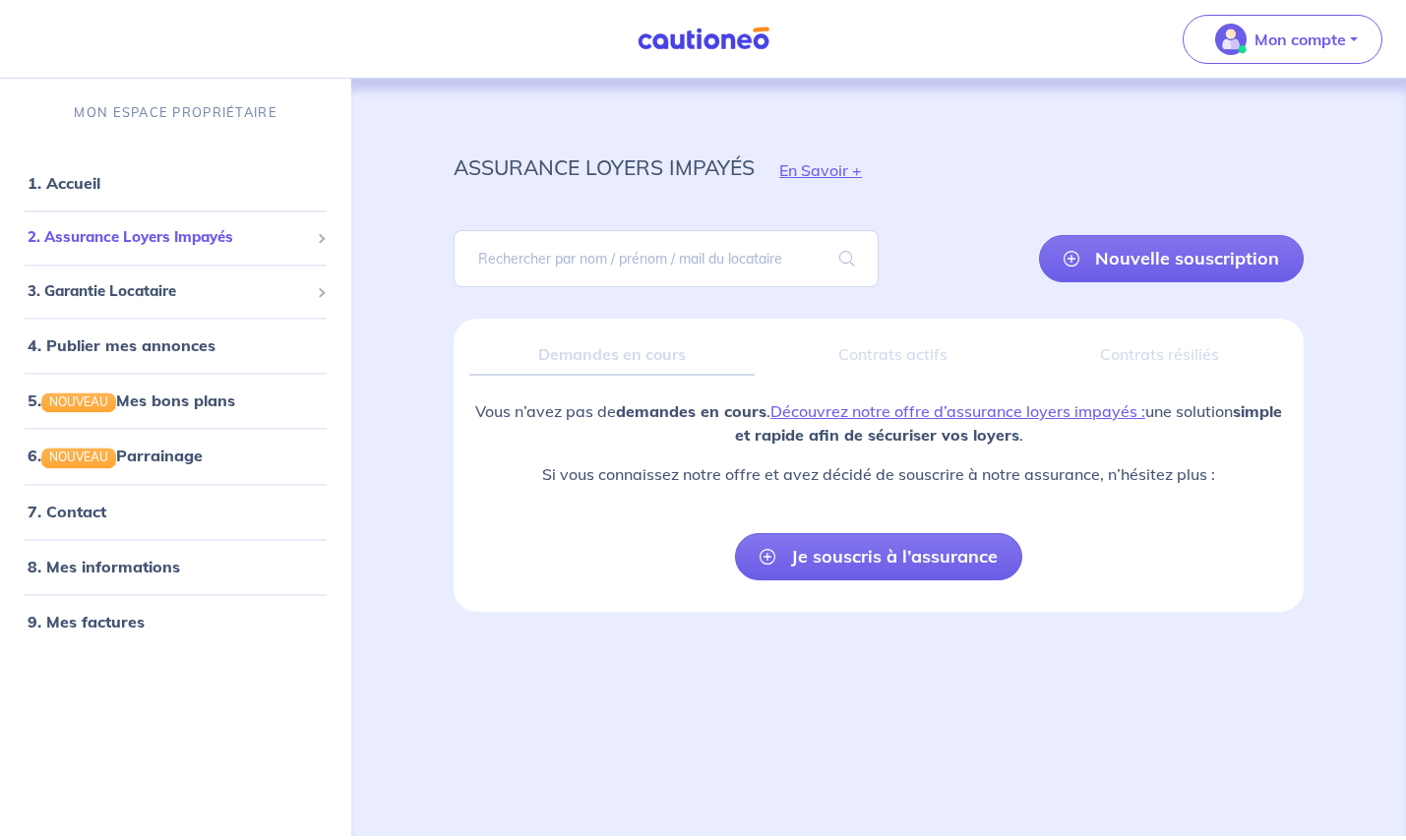 click on "2. Assurance Loyers Impayés" at bounding box center [168, 238] 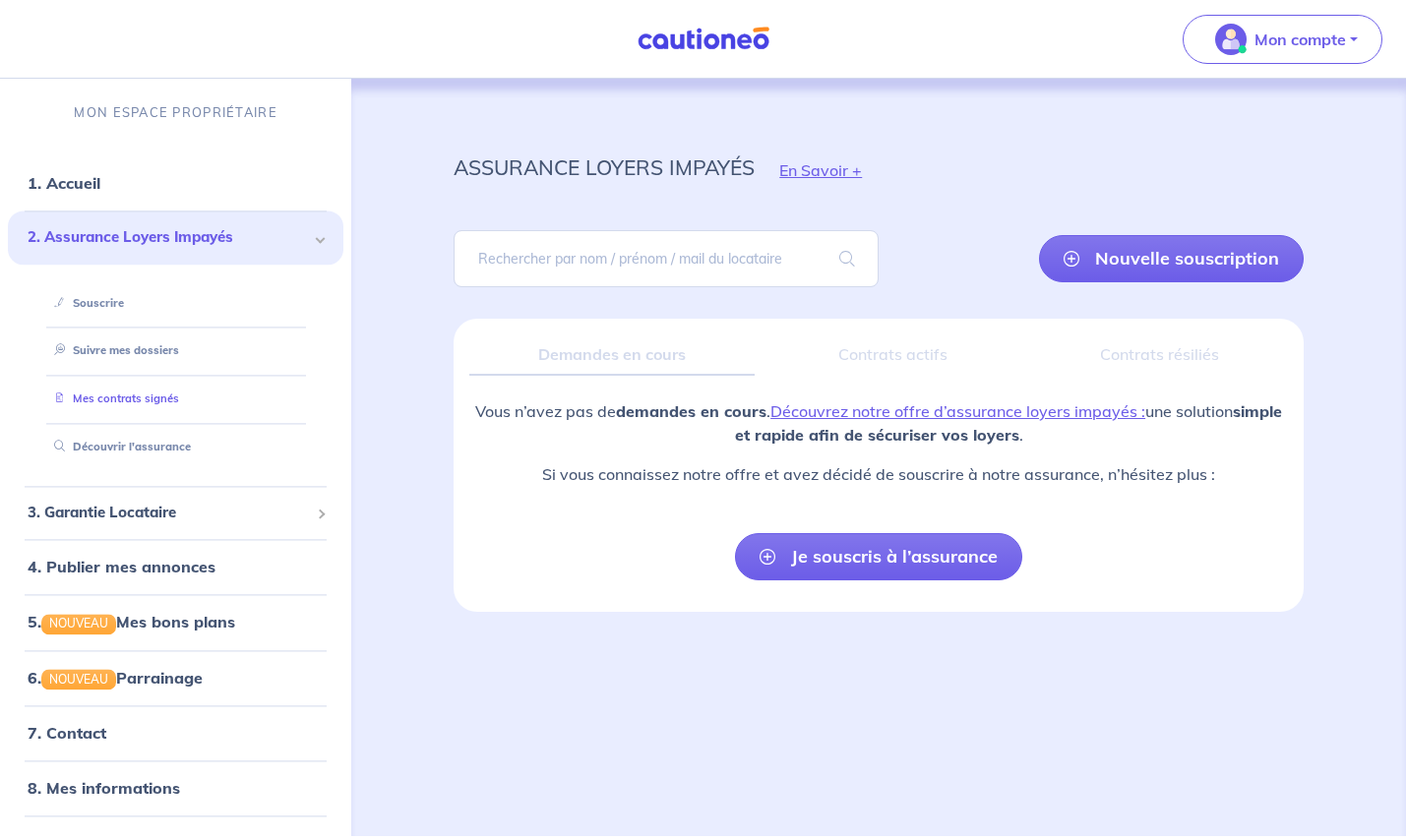 click on "Mes contrats signés" at bounding box center (112, 399) 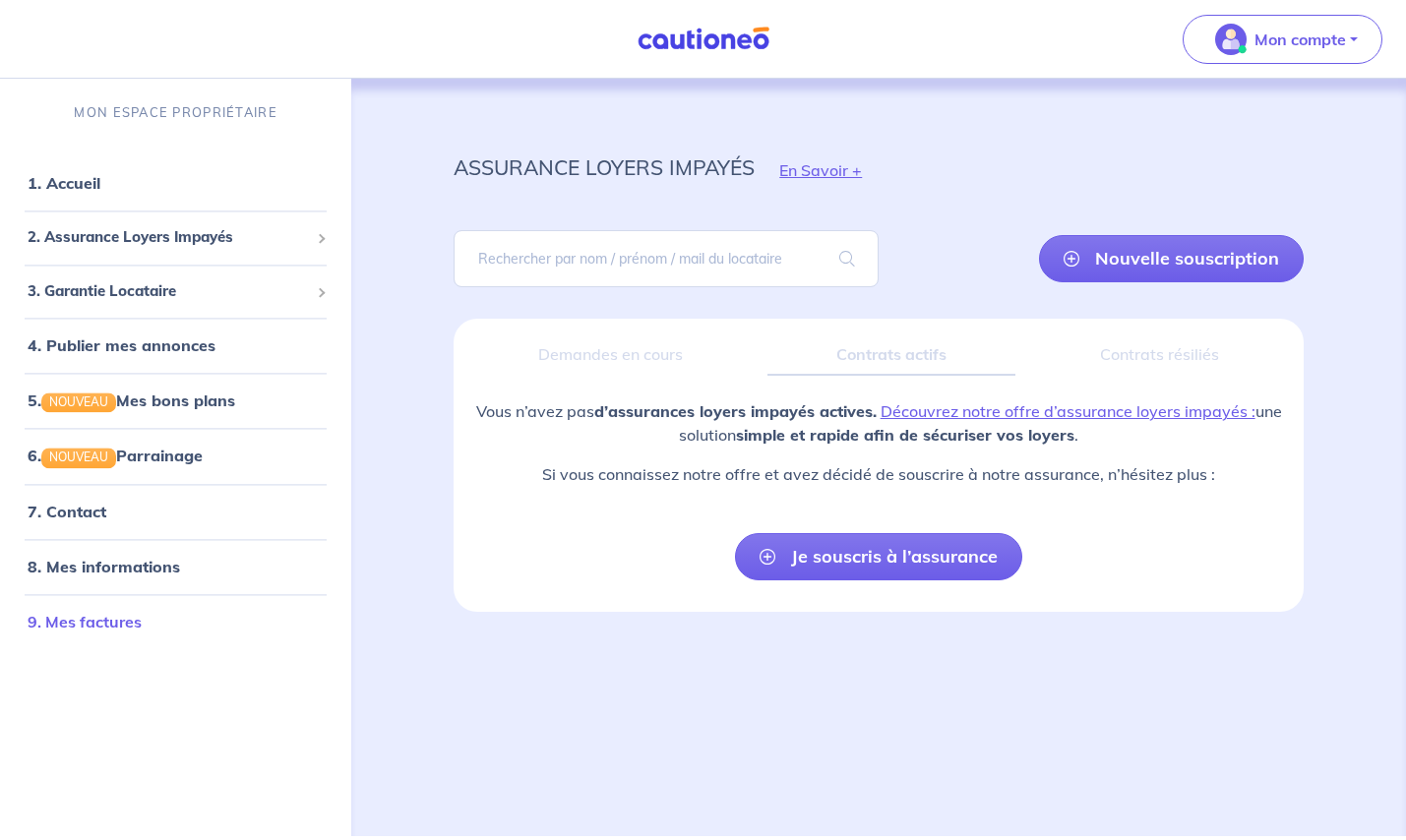 click on "9. Mes factures" at bounding box center [85, 622] 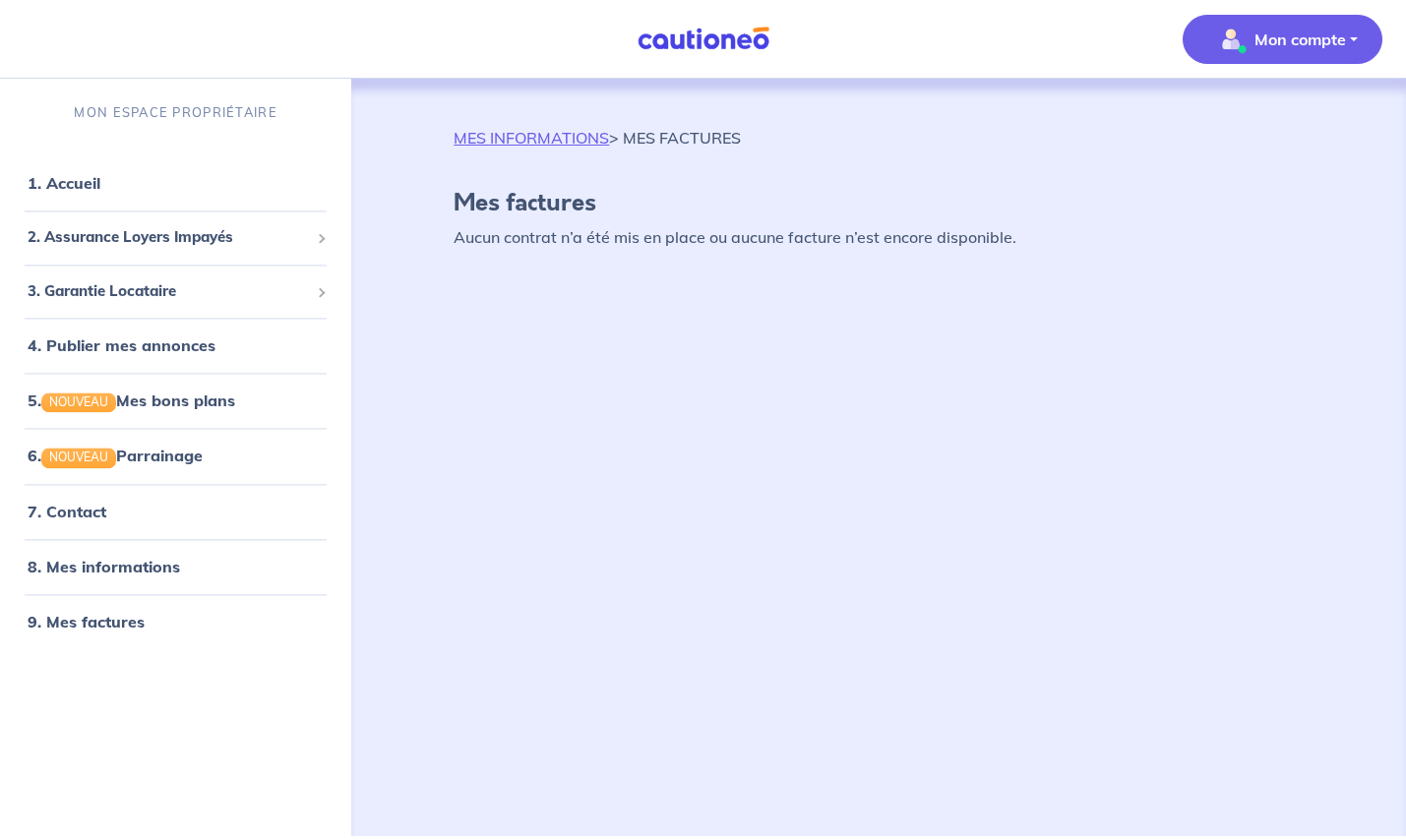 click on "Mon compte" at bounding box center [1300, 39] 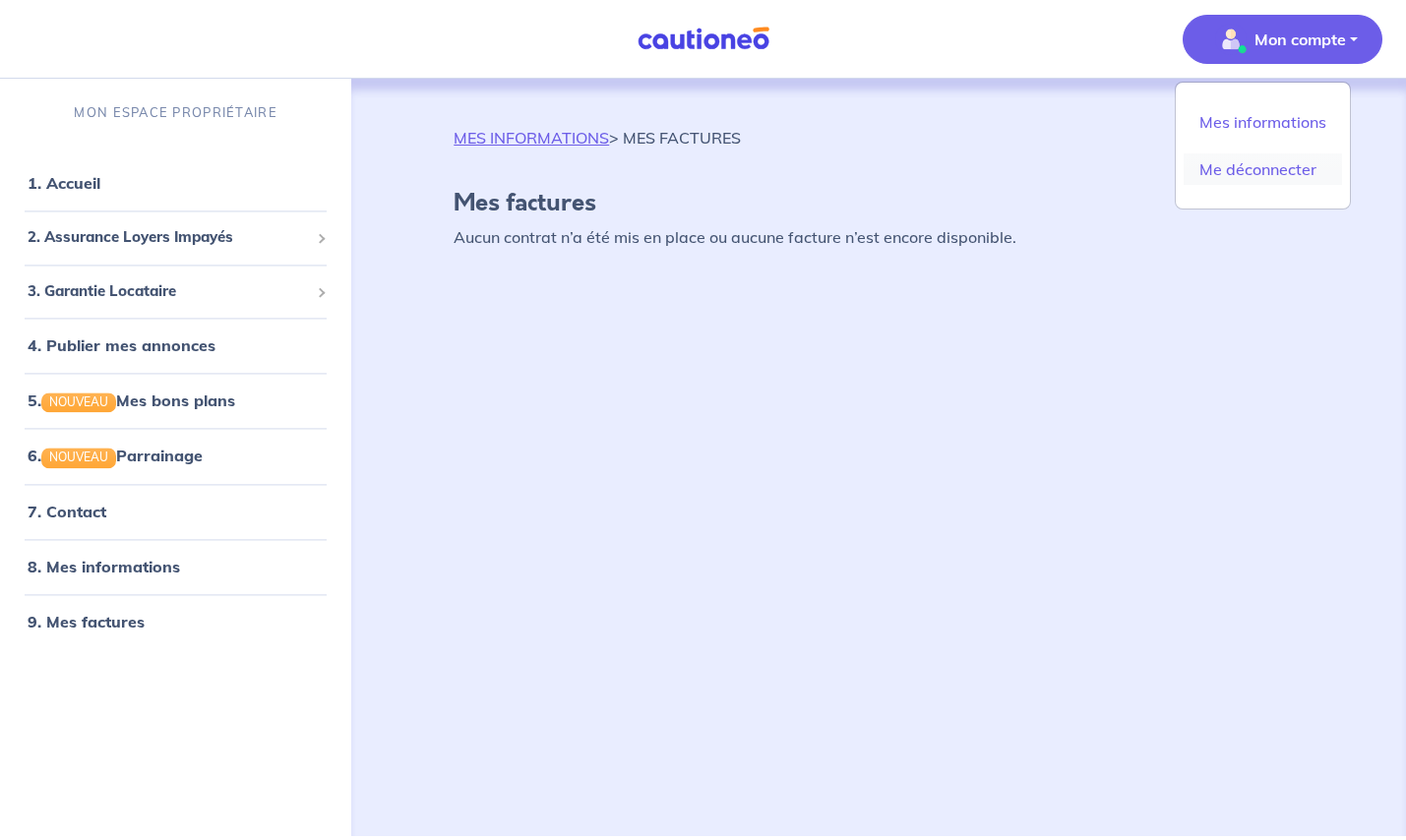 click on "Me déconnecter" at bounding box center (1262, 169) 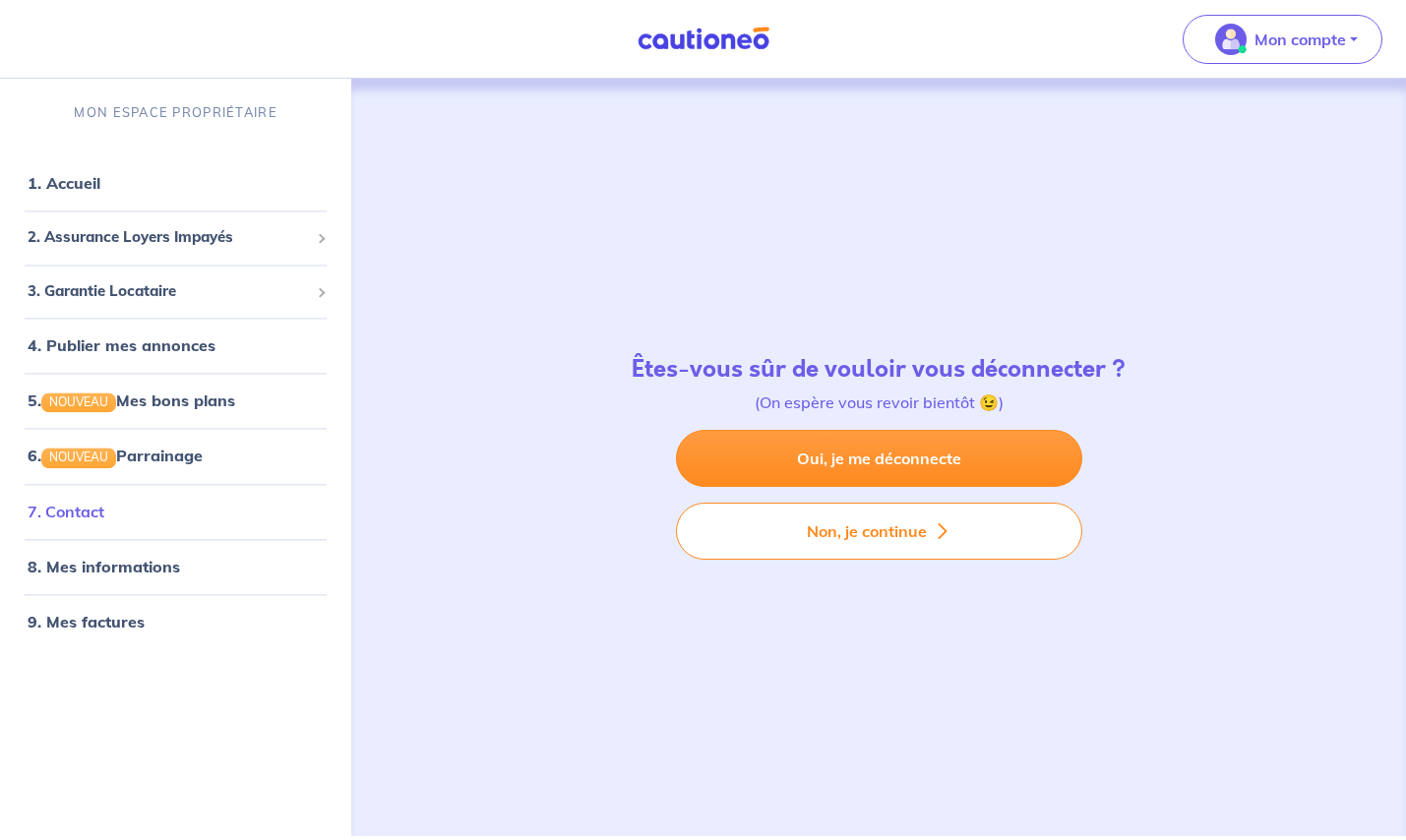 click on "7. Contact" at bounding box center [66, 511] 